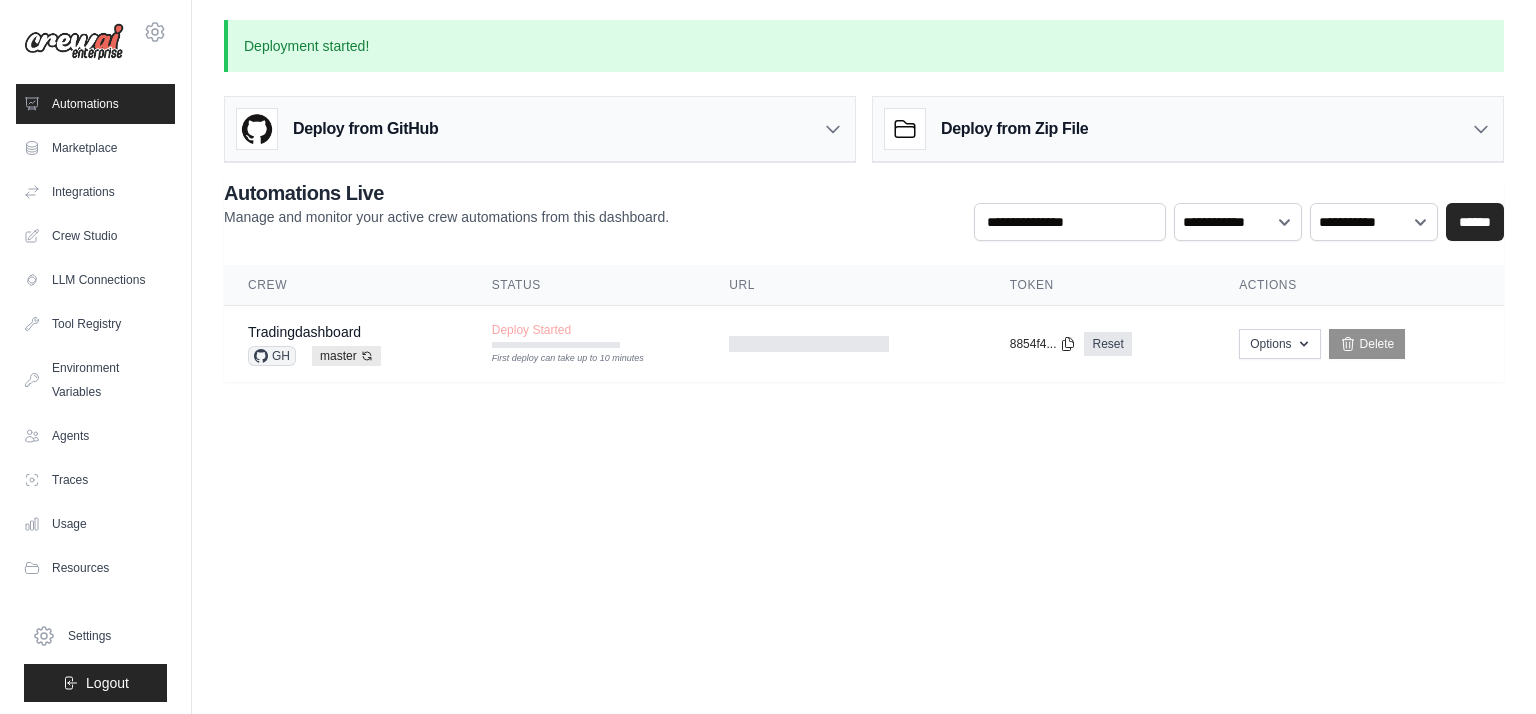scroll, scrollTop: 0, scrollLeft: 0, axis: both 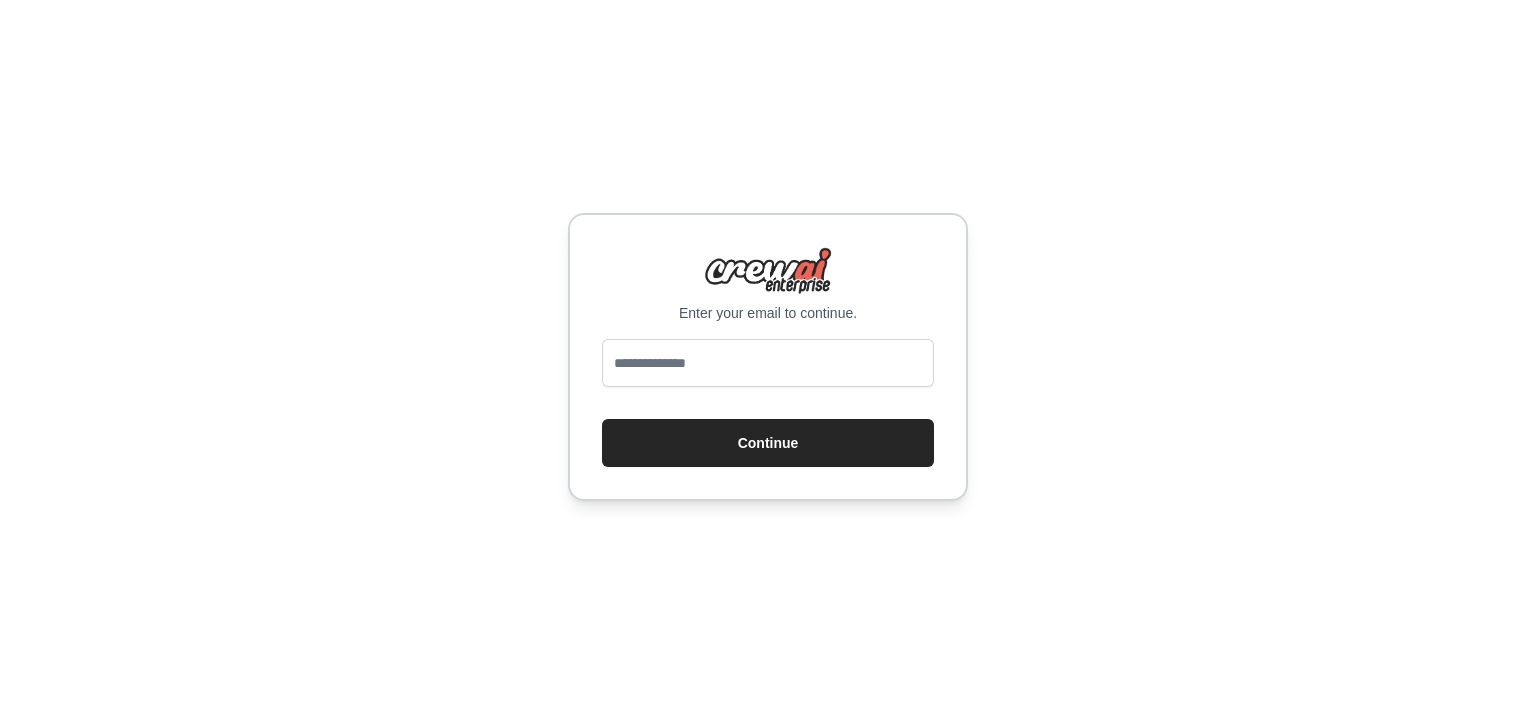 type on "**********" 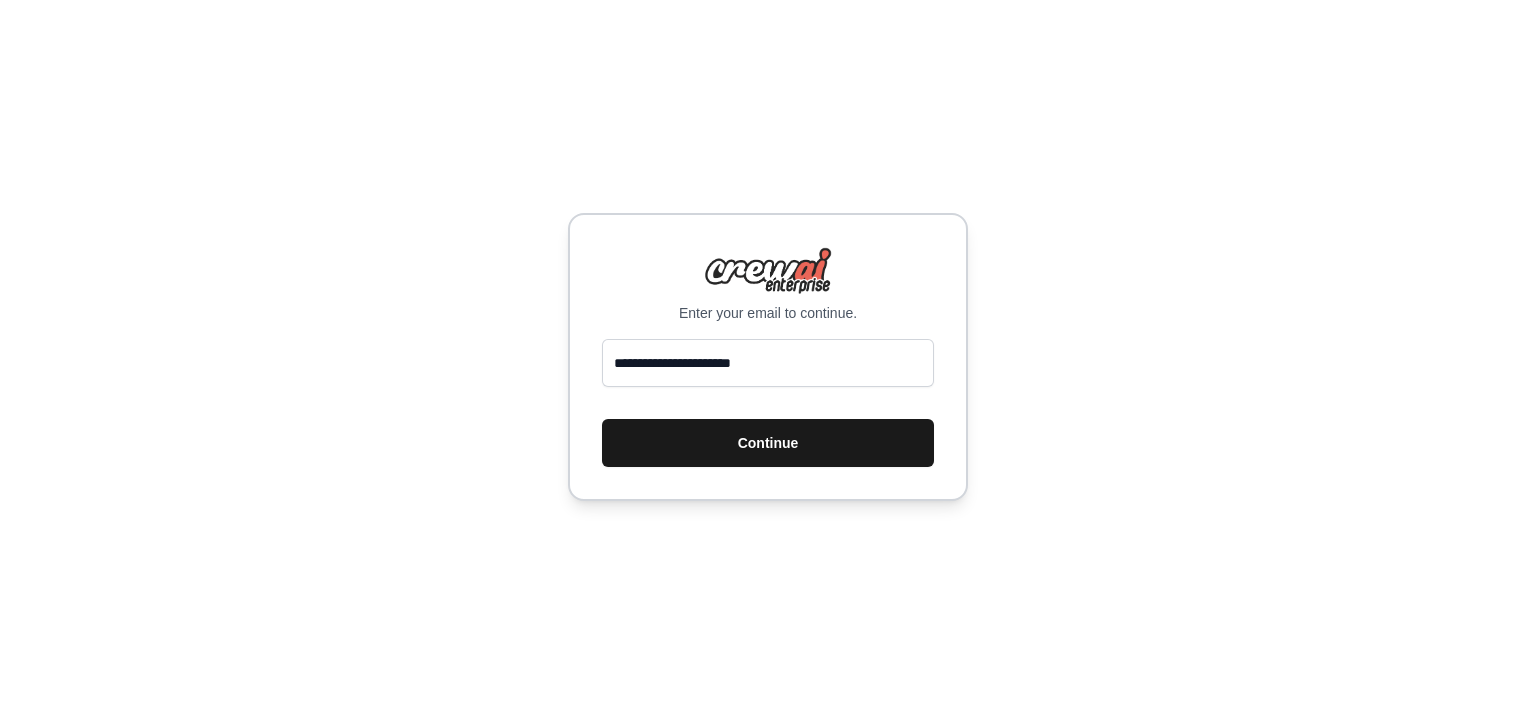 click on "Continue" at bounding box center [768, 443] 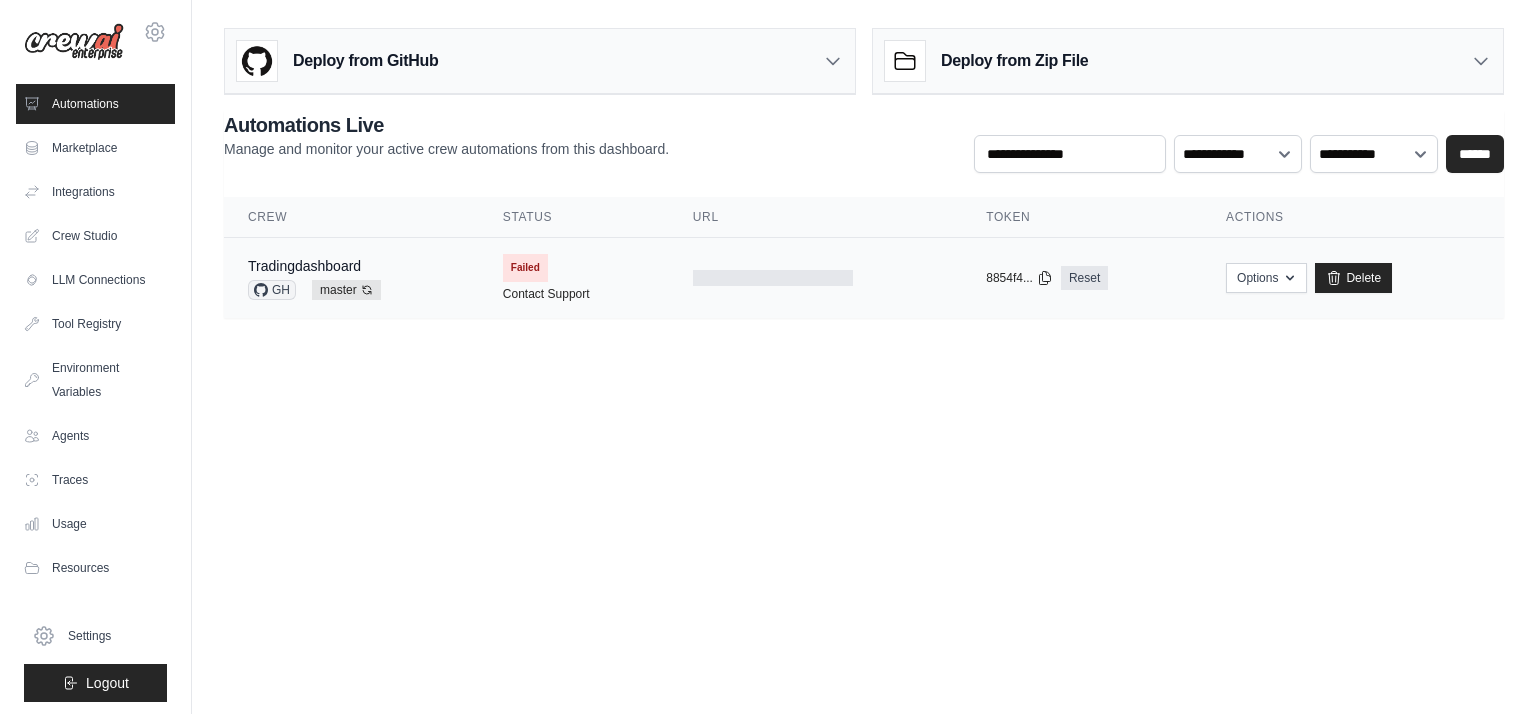 scroll, scrollTop: 0, scrollLeft: 0, axis: both 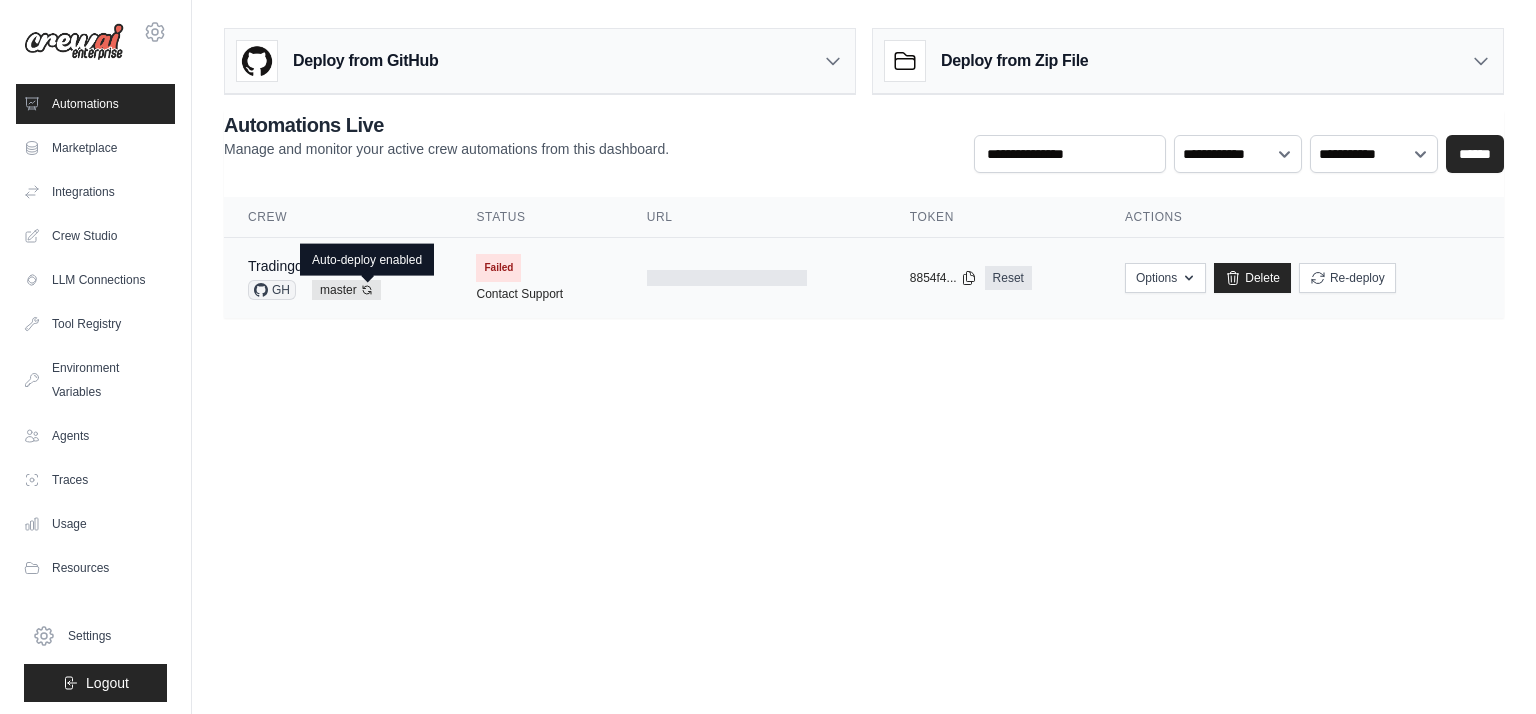 click 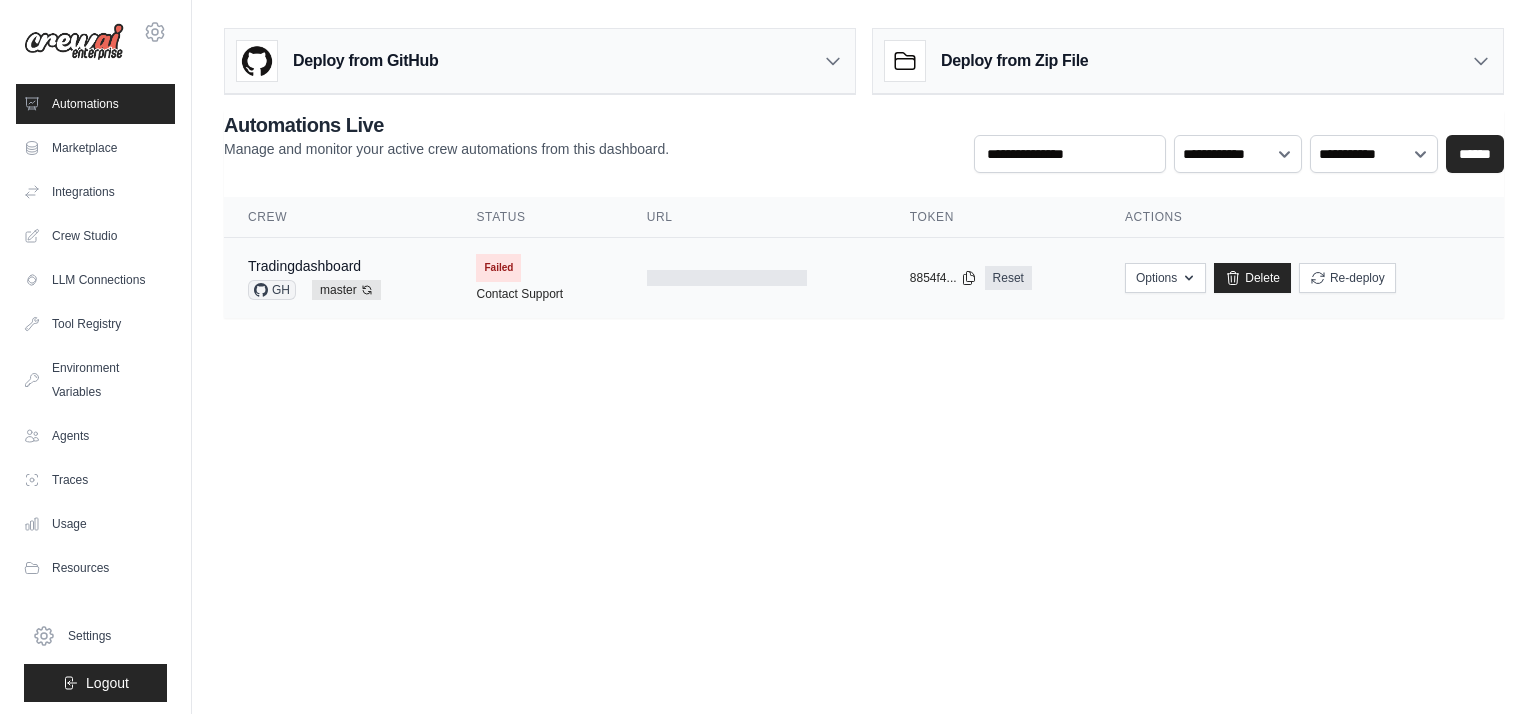 click on "Failed
Contact Support" at bounding box center (537, 278) 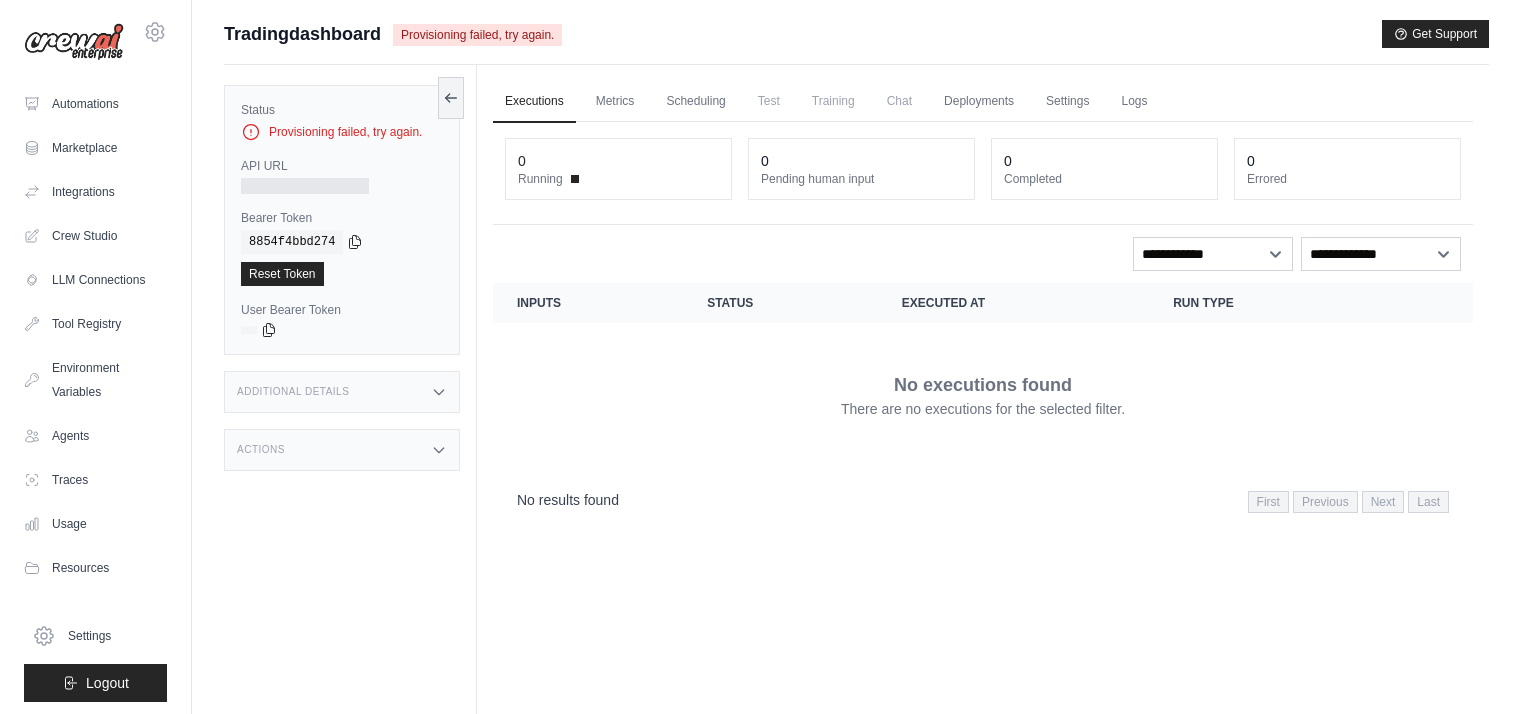 scroll, scrollTop: 0, scrollLeft: 0, axis: both 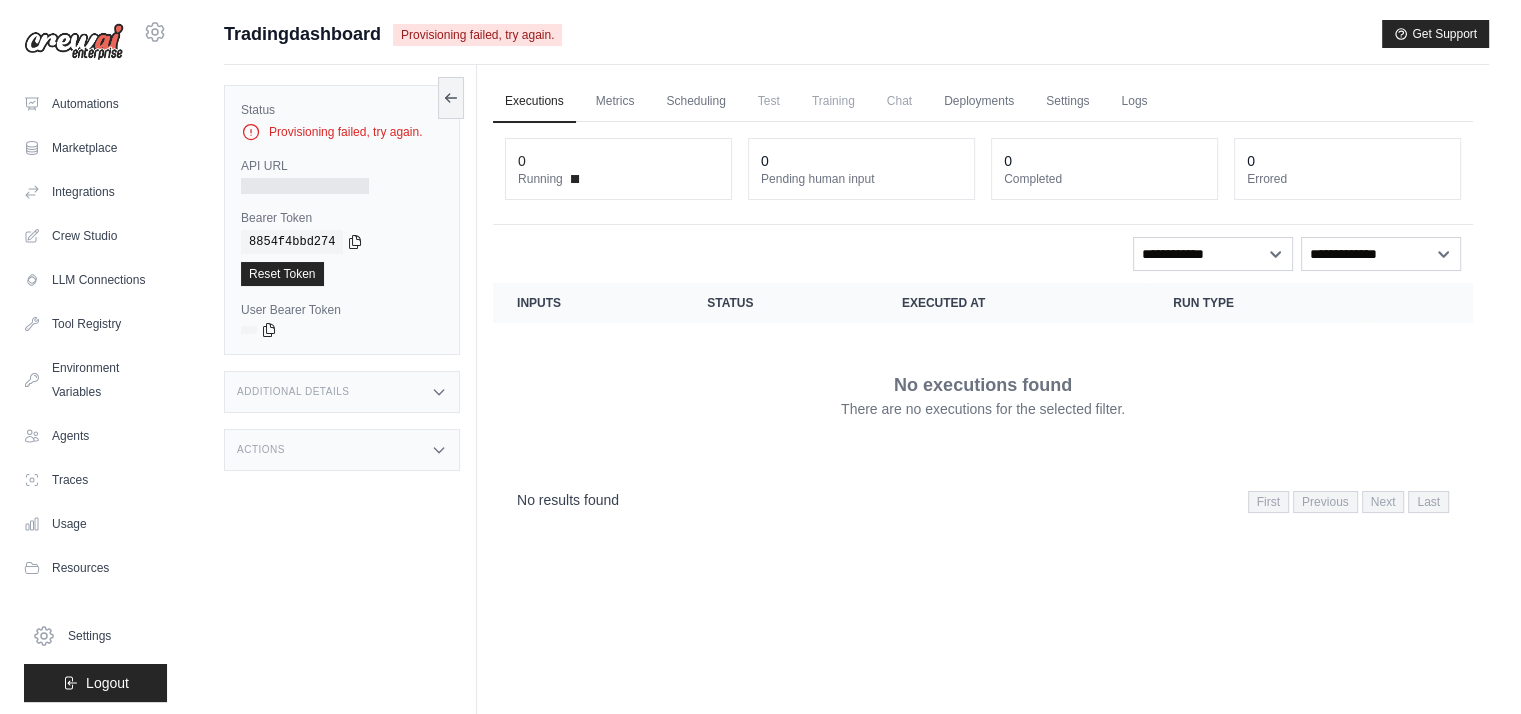 click on "Actions" at bounding box center (342, 450) 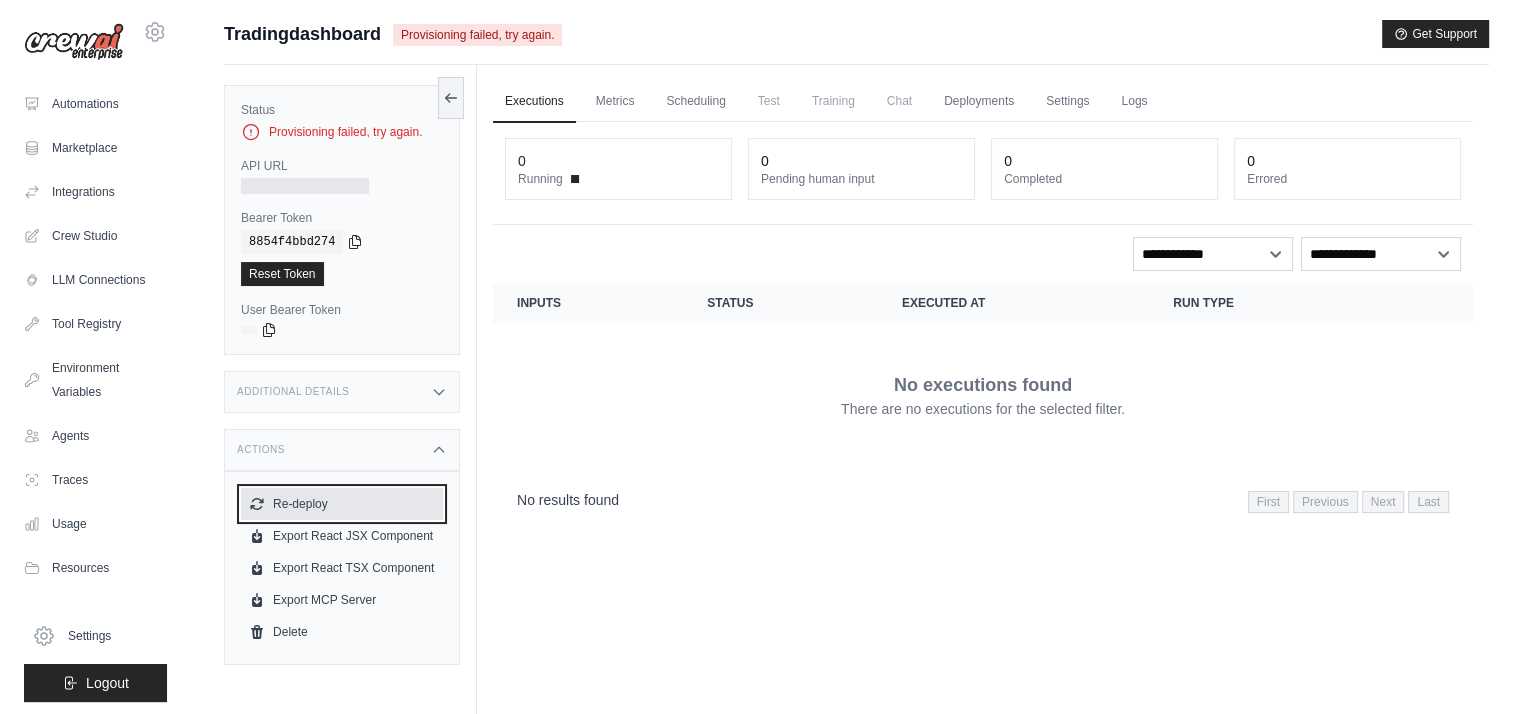 click on "Re-deploy" at bounding box center (342, 504) 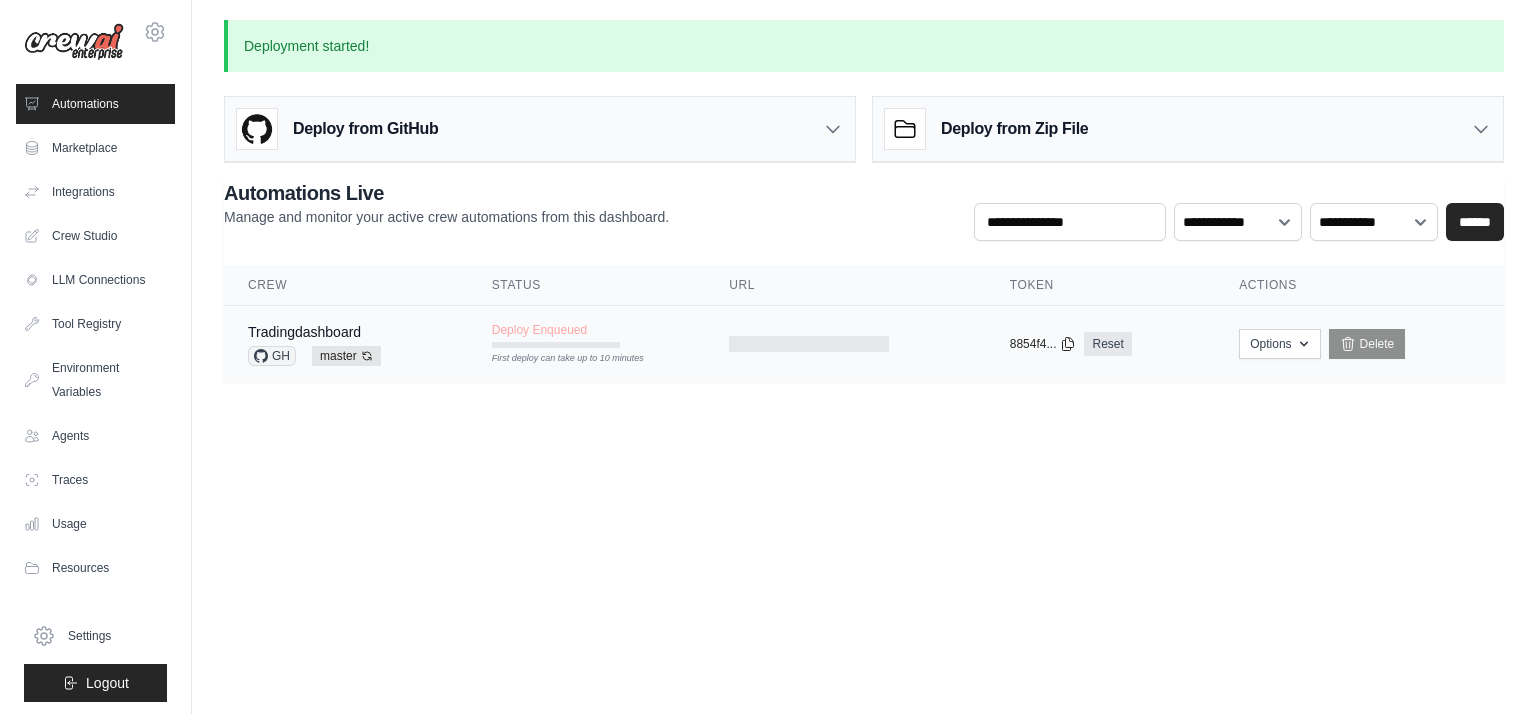 click at bounding box center [845, 344] 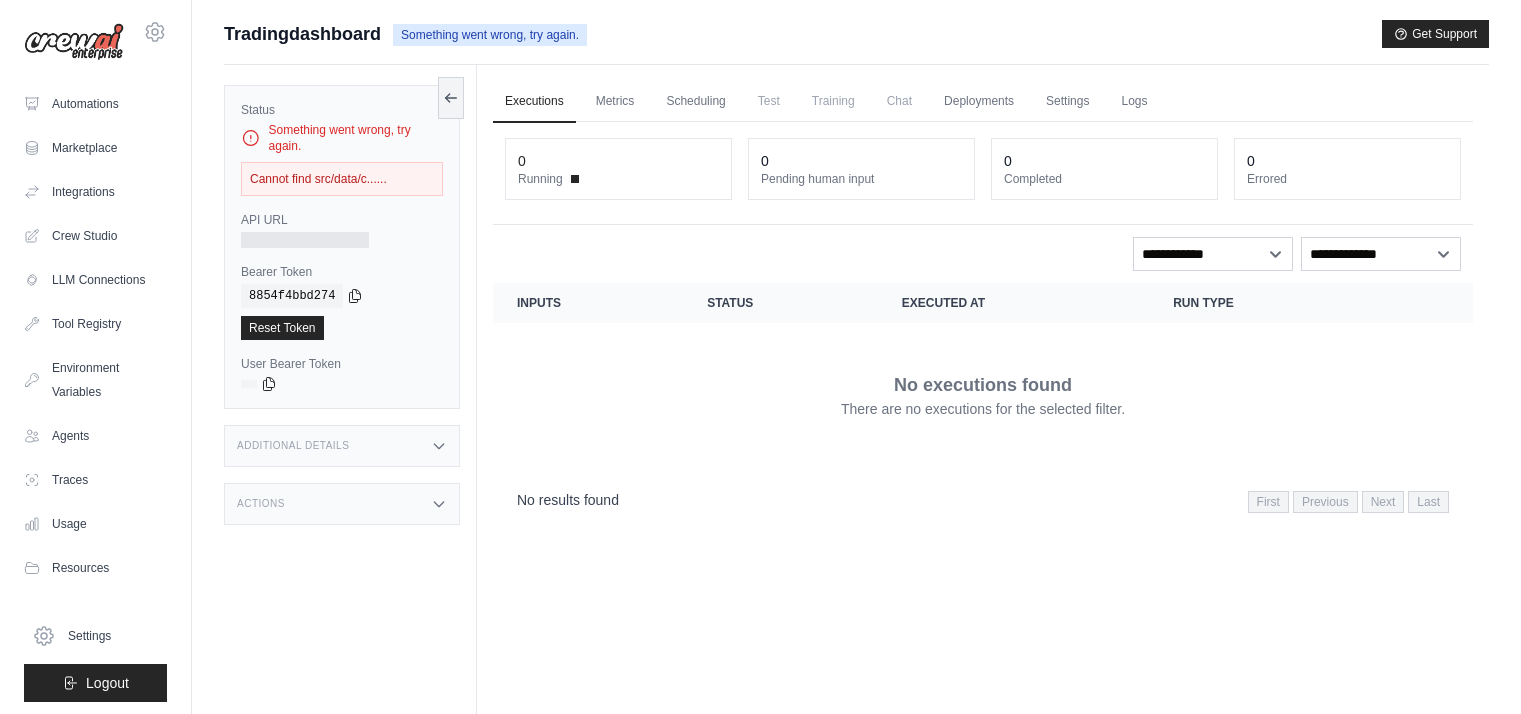 scroll, scrollTop: 0, scrollLeft: 0, axis: both 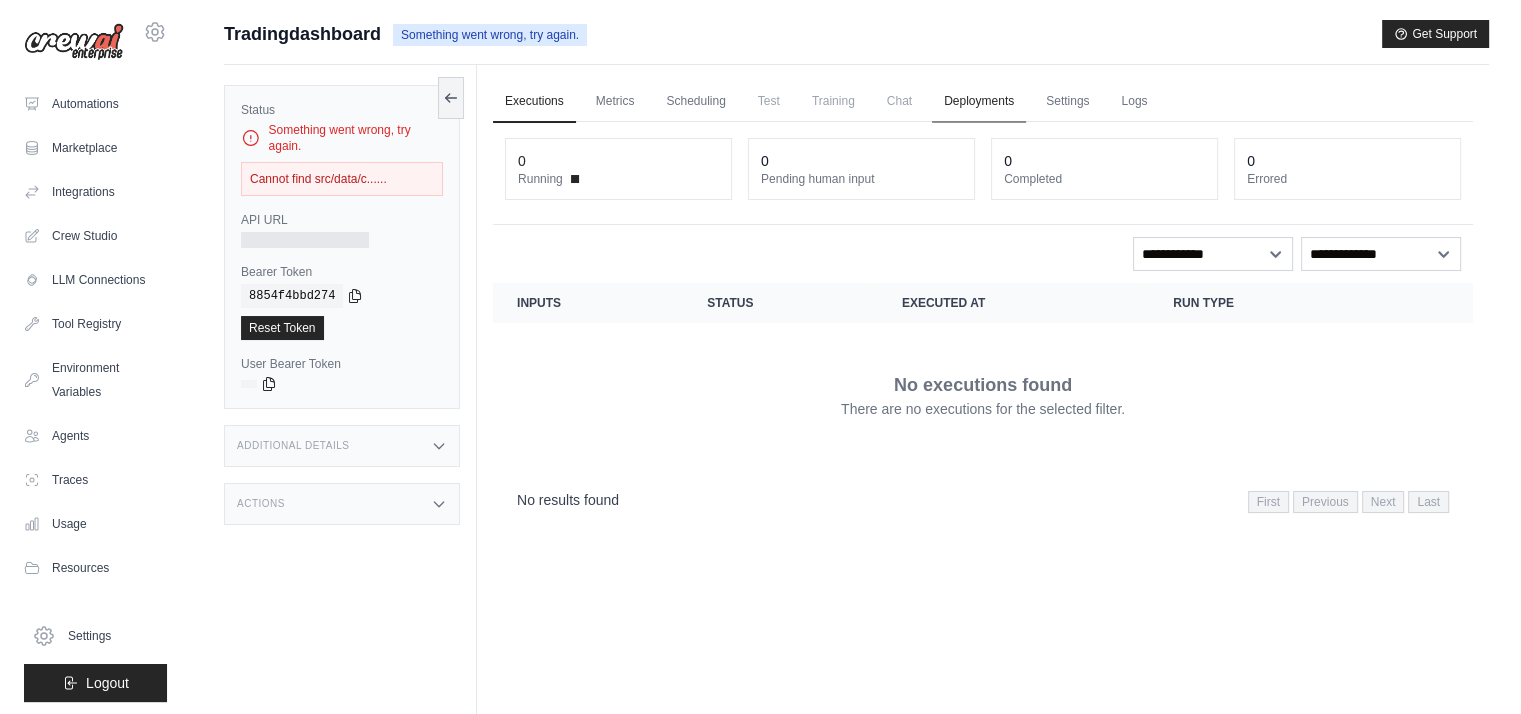 click on "Deployments" at bounding box center [979, 102] 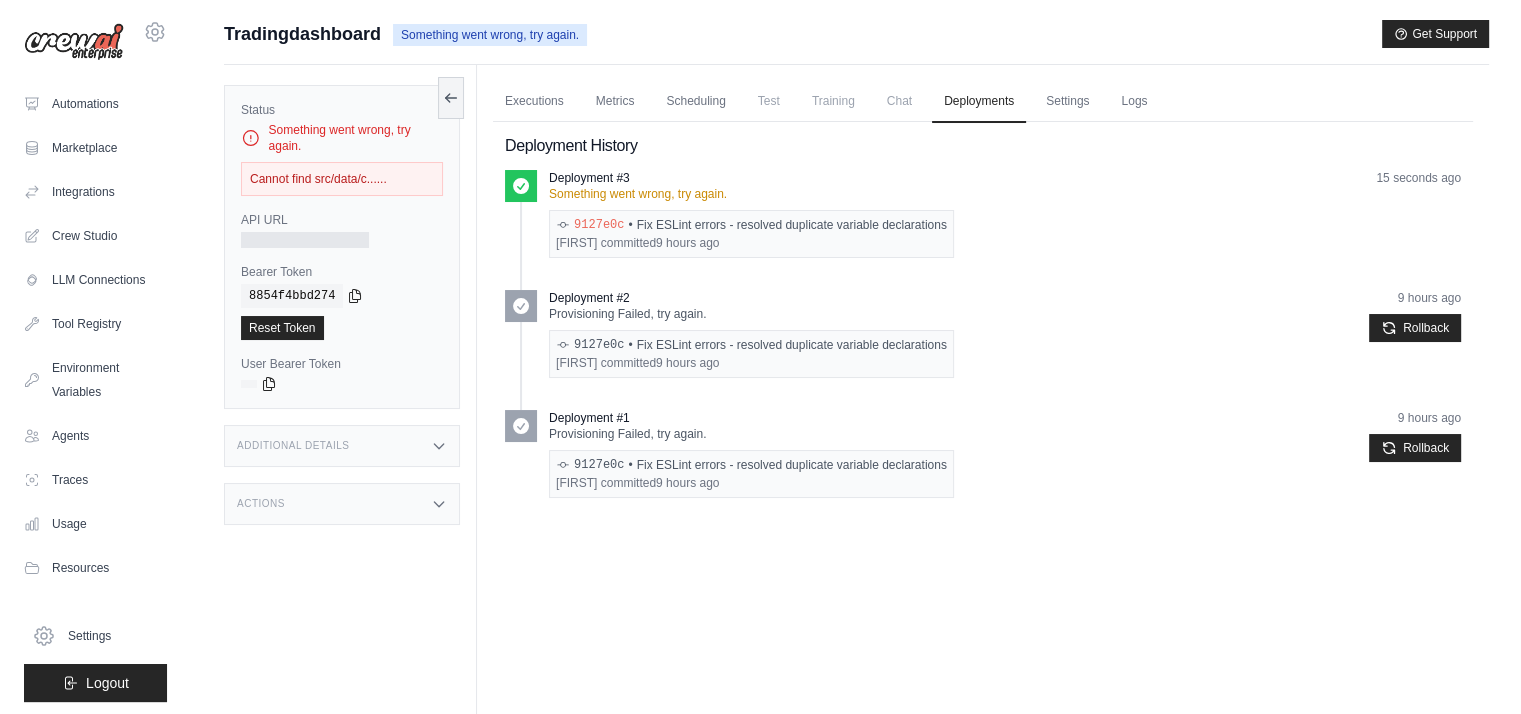 drag, startPoint x: 620, startPoint y: 229, endPoint x: 573, endPoint y: 220, distance: 47.853943 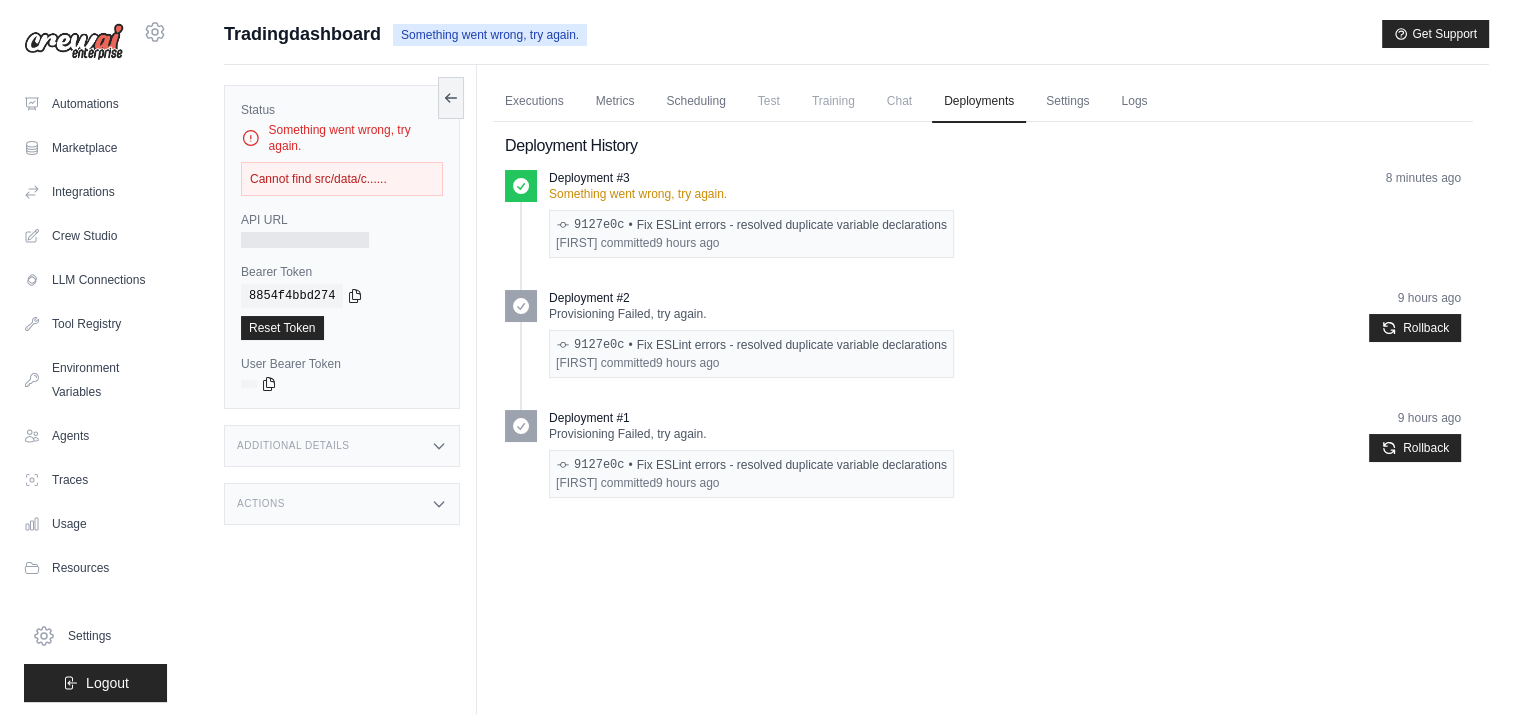 click on "Executions
Metrics
Scheduling
Test
Training
Chat
Deployments
Settings
Logs
0
Running
0
Pending human input
0" at bounding box center (983, 422) 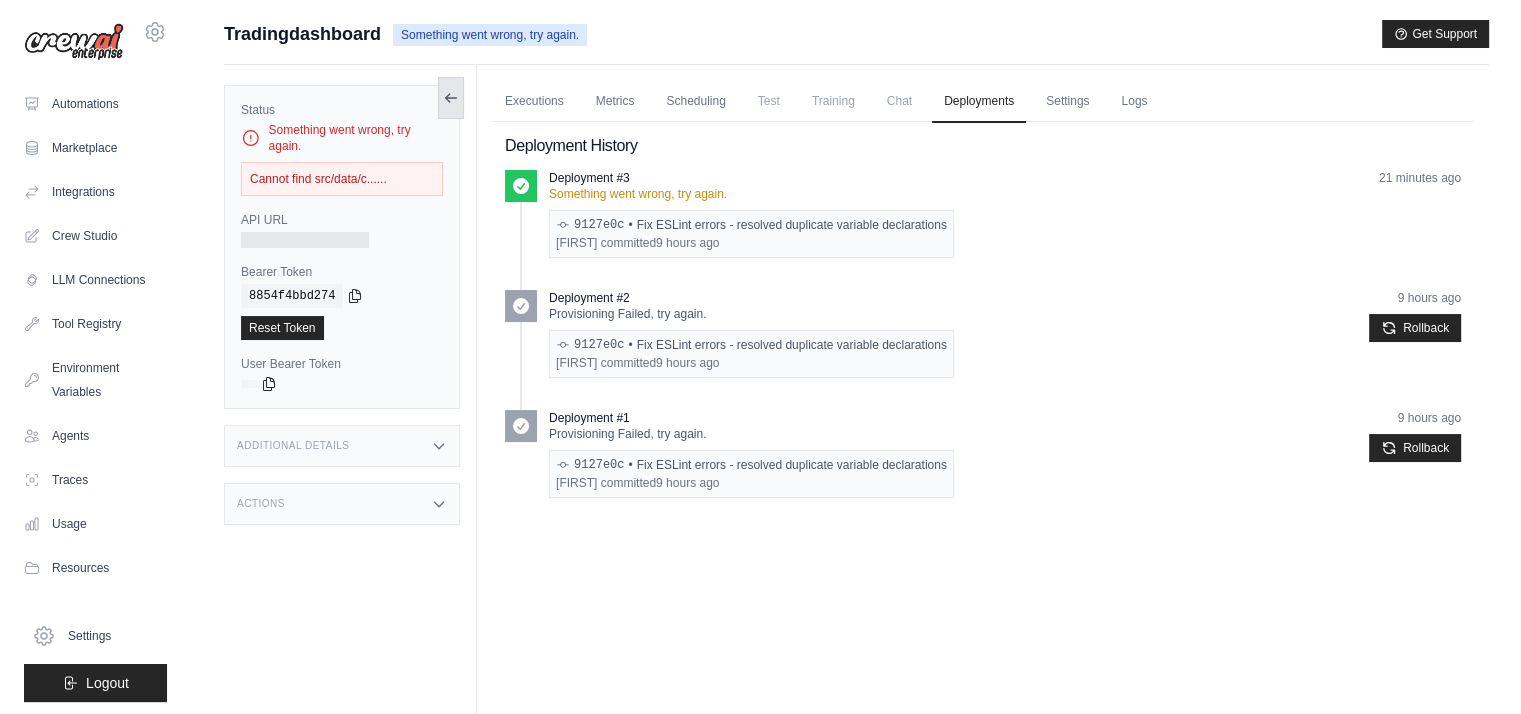 click 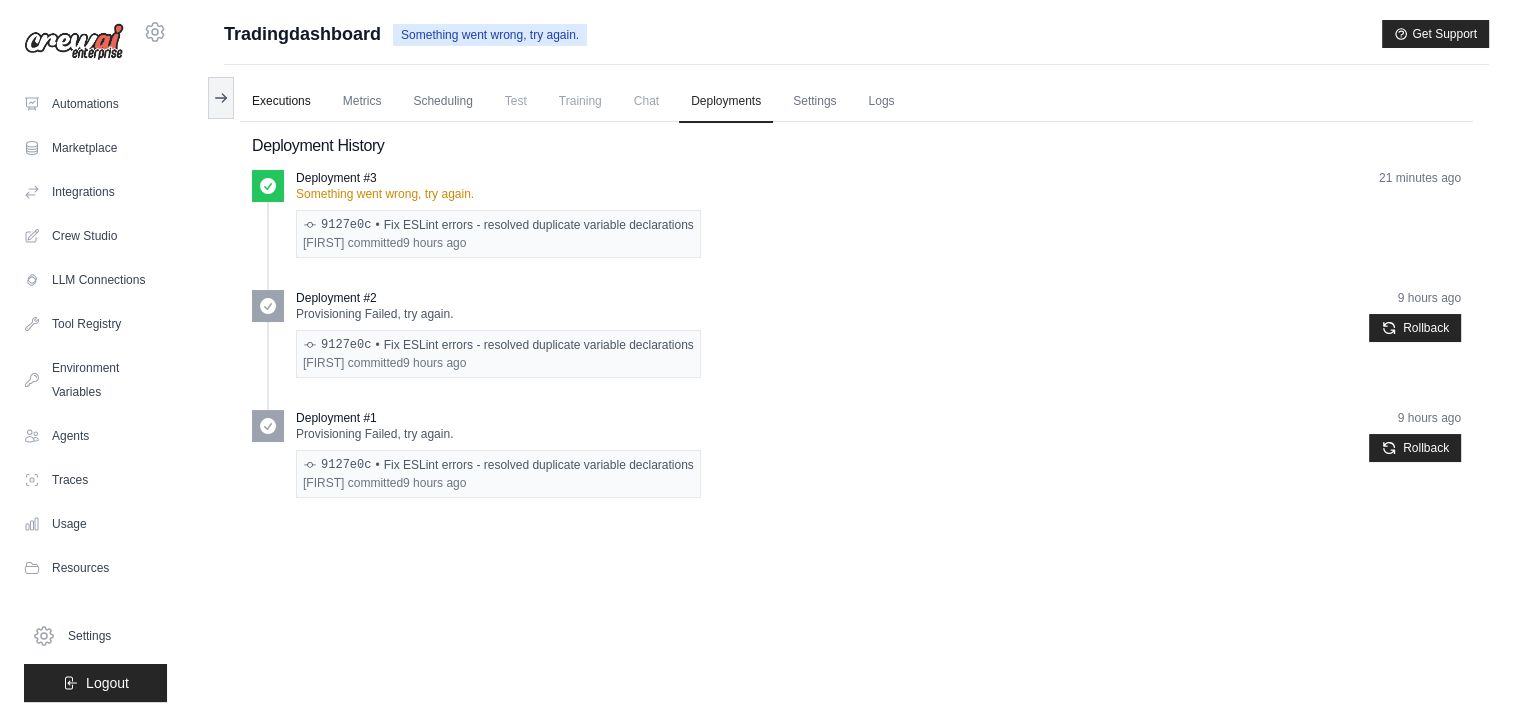 click on "Executions" at bounding box center (281, 102) 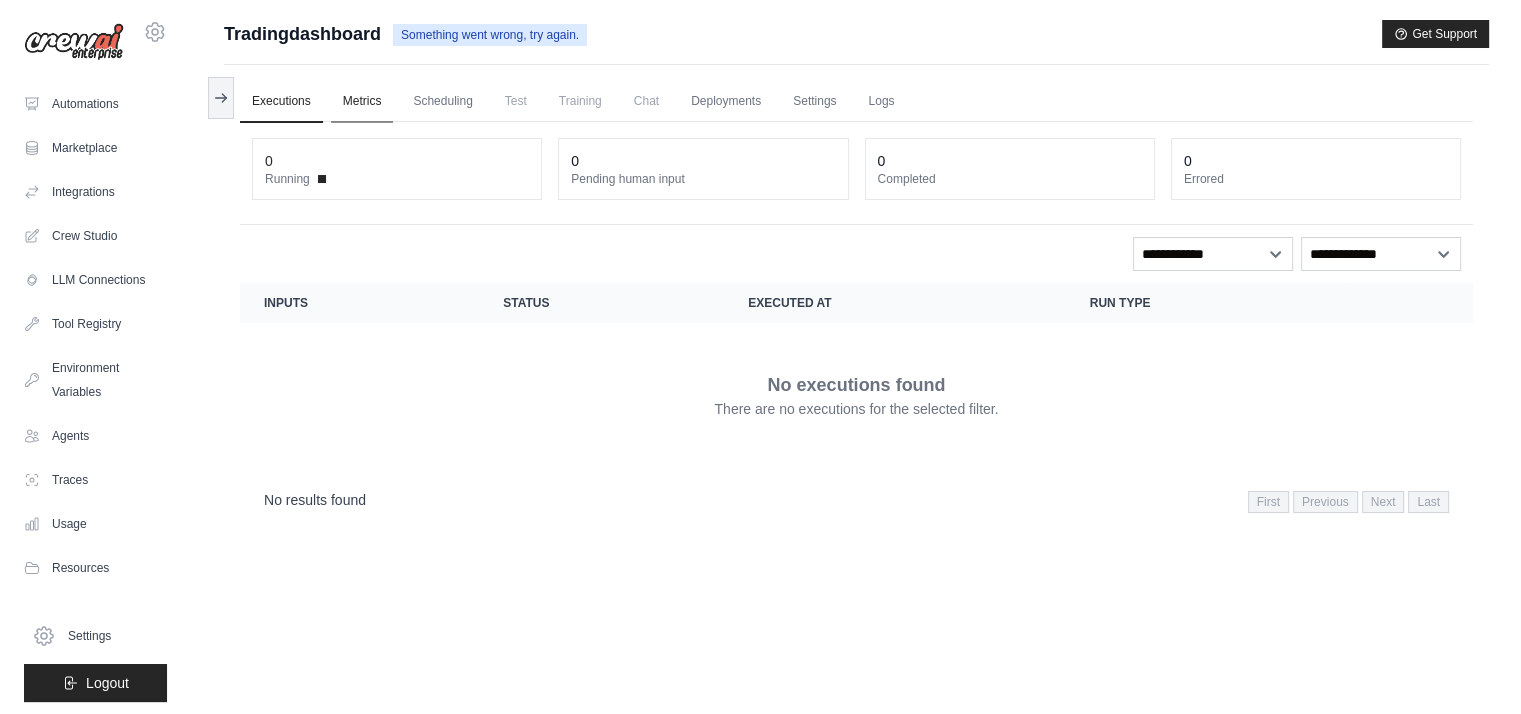 click on "Metrics" at bounding box center [362, 102] 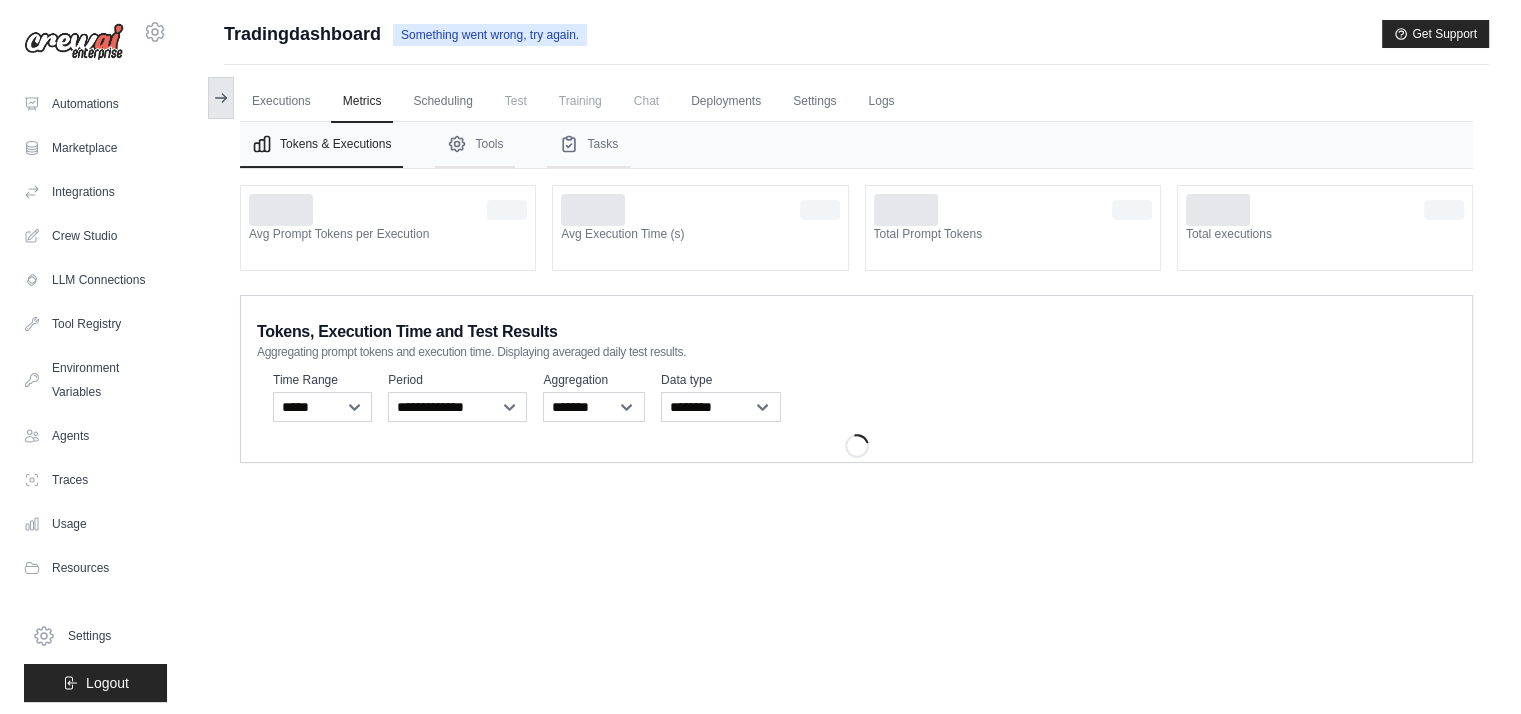 click at bounding box center (221, 98) 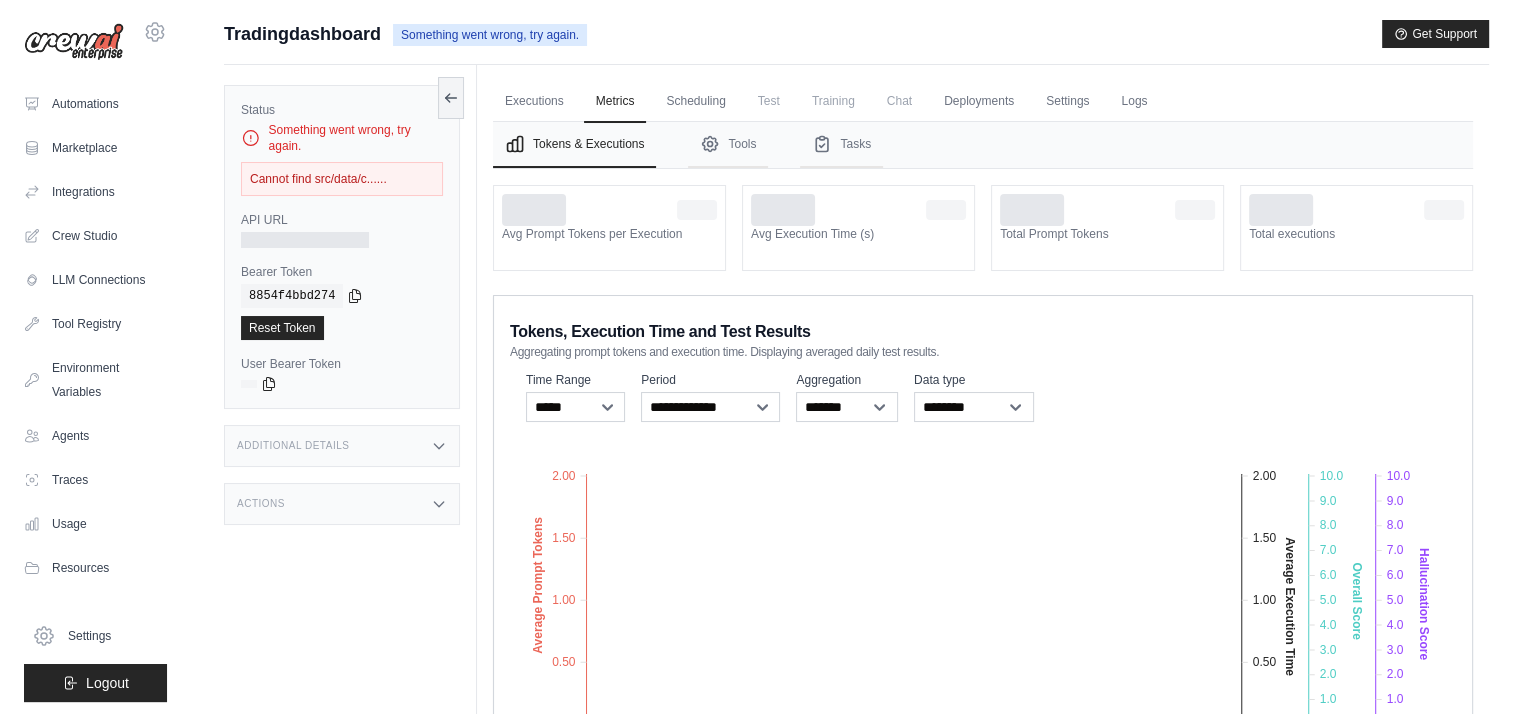 click on "Actions" at bounding box center [342, 504] 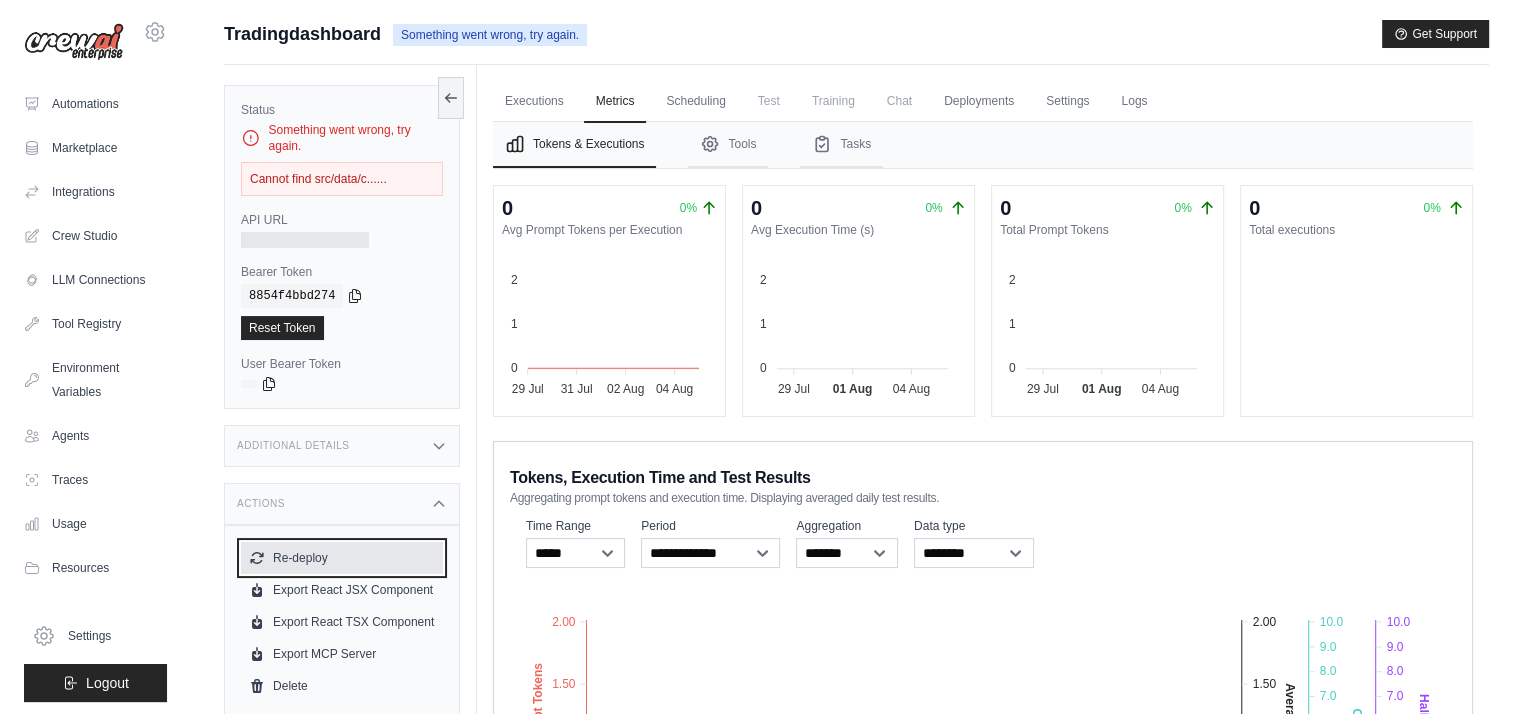 click on "Re-deploy" at bounding box center [342, 558] 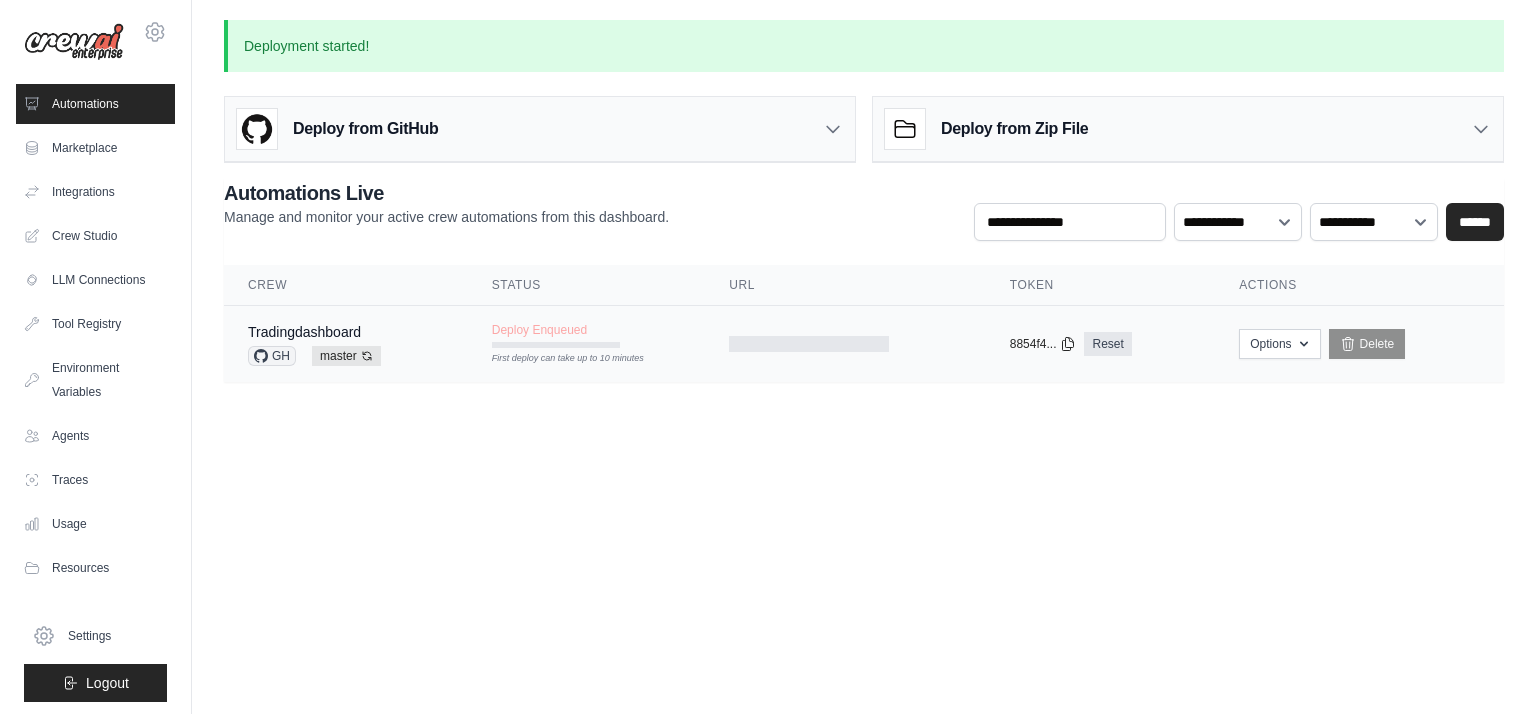 click on "First deploy can take up to 10 minutes" at bounding box center [556, 359] 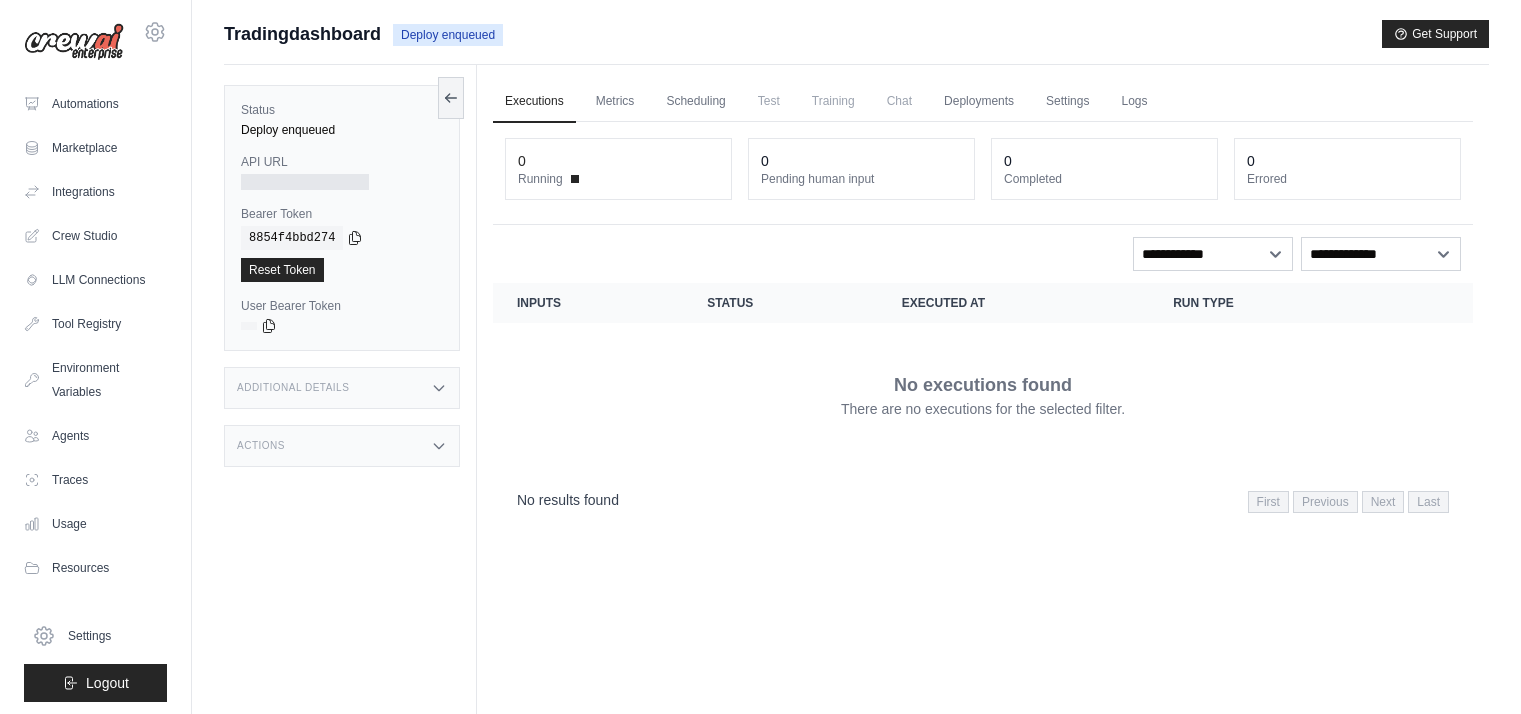 click on "Deployments" at bounding box center [979, 102] 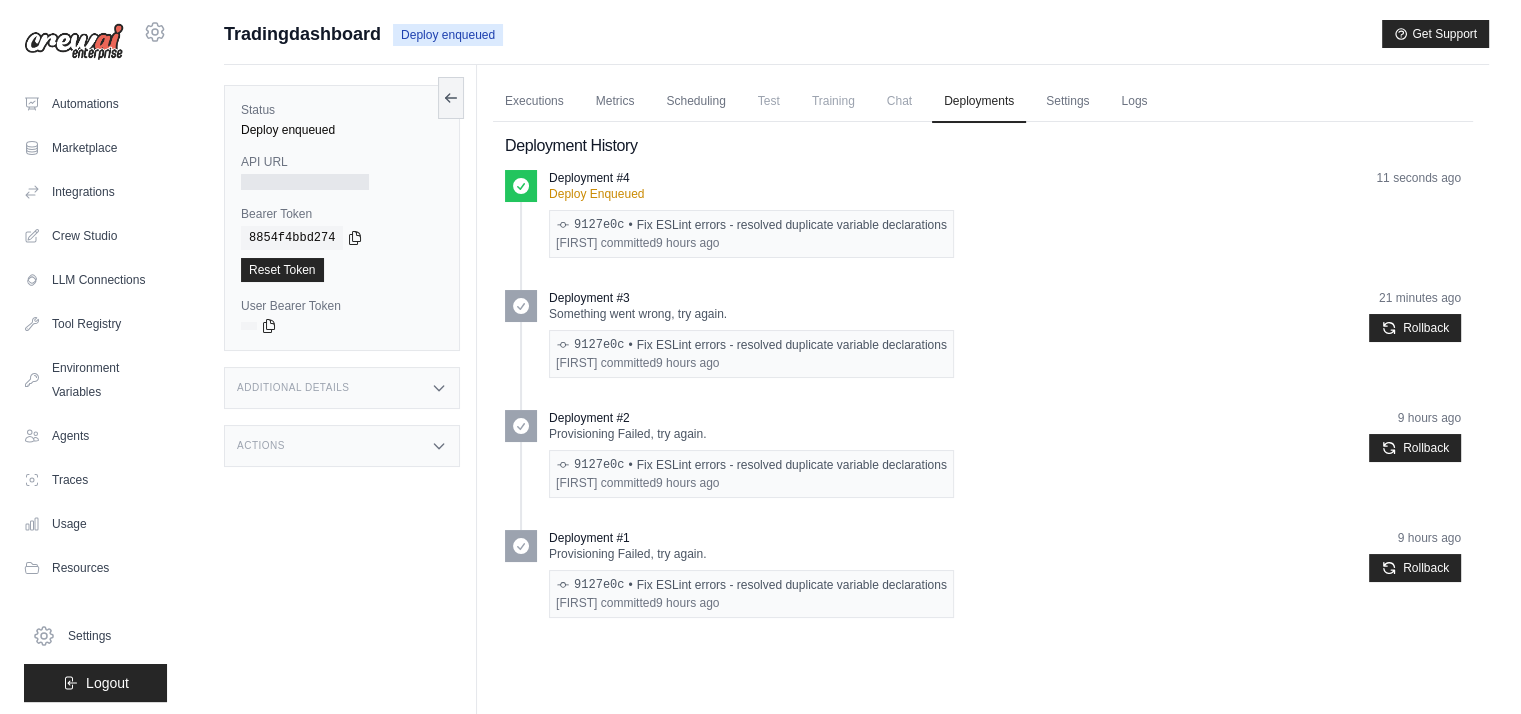 scroll, scrollTop: 0, scrollLeft: 0, axis: both 